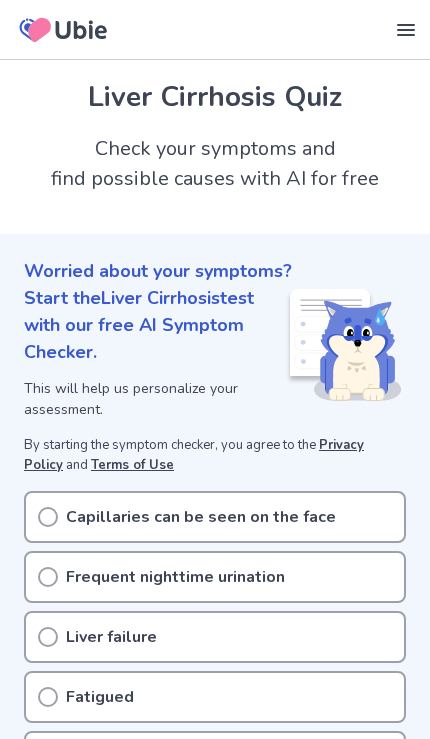 scroll, scrollTop: 0, scrollLeft: 0, axis: both 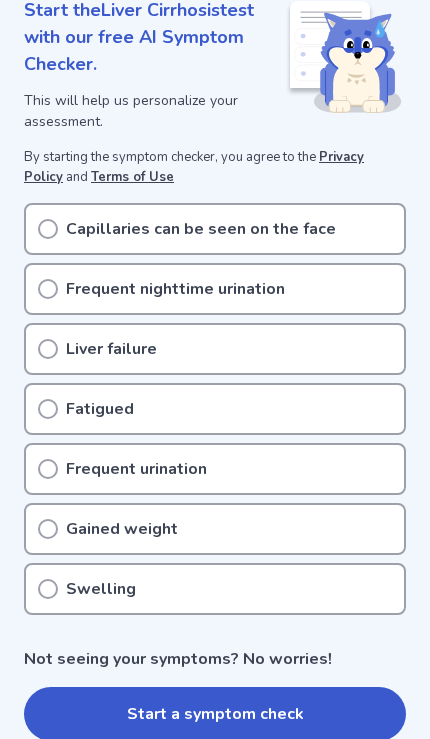 click on "Start a symptom check" at bounding box center [215, 714] 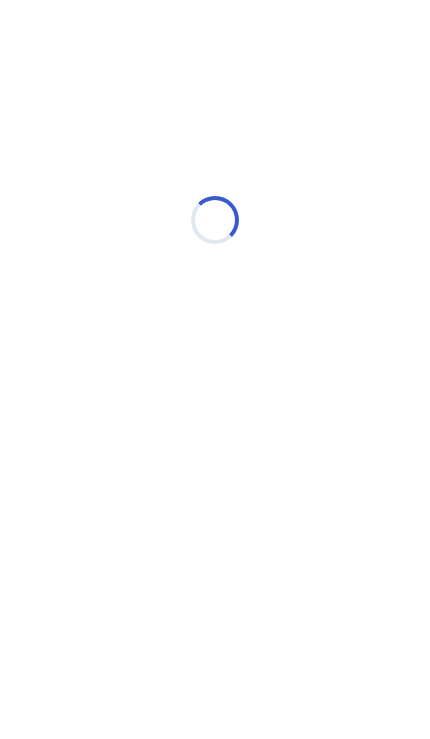 scroll, scrollTop: 0, scrollLeft: 0, axis: both 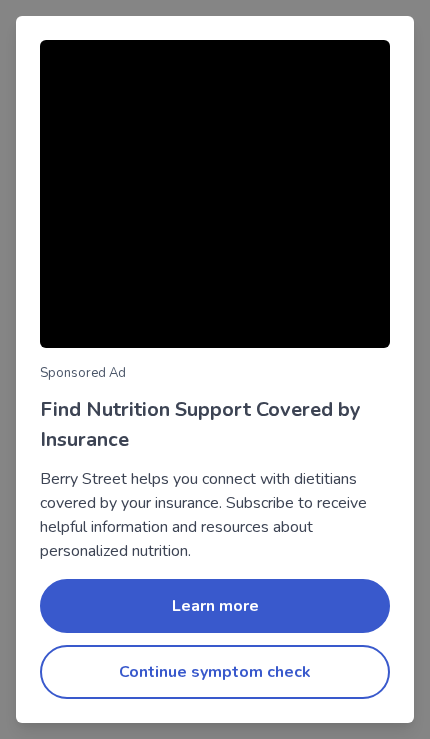 click on "Continue symptom check" at bounding box center [215, 672] 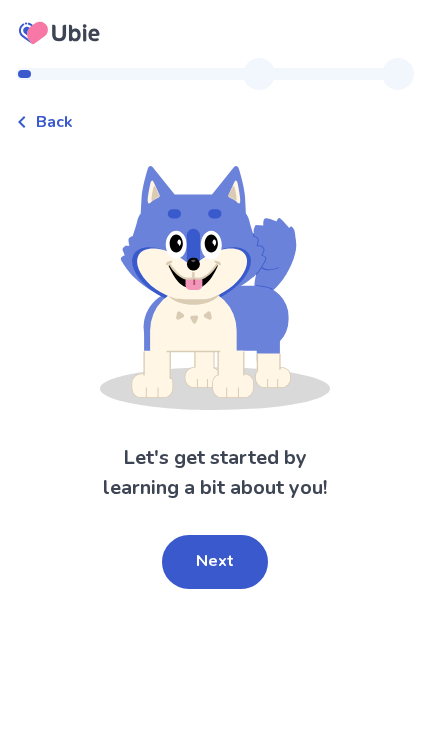 click on "Next" at bounding box center (215, 562) 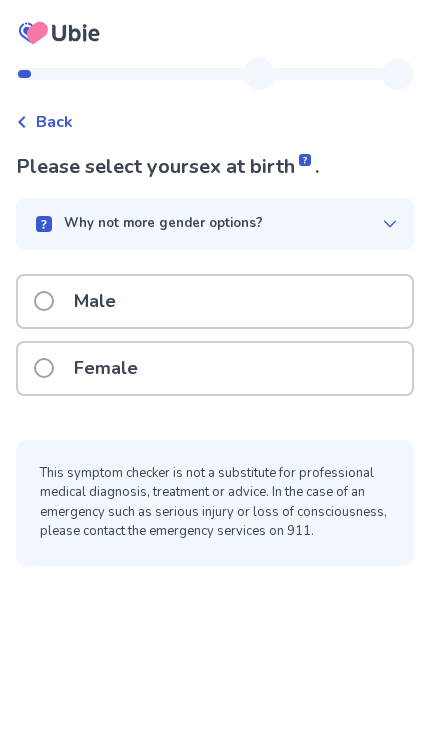 click on "Male" at bounding box center (81, 301) 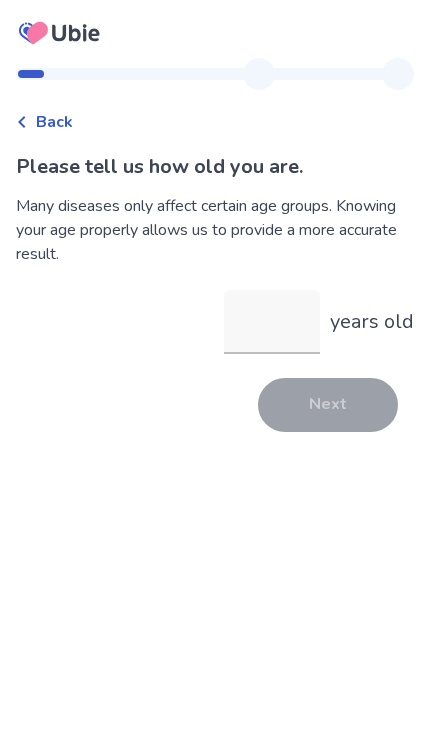 click on "years old" at bounding box center [372, 322] 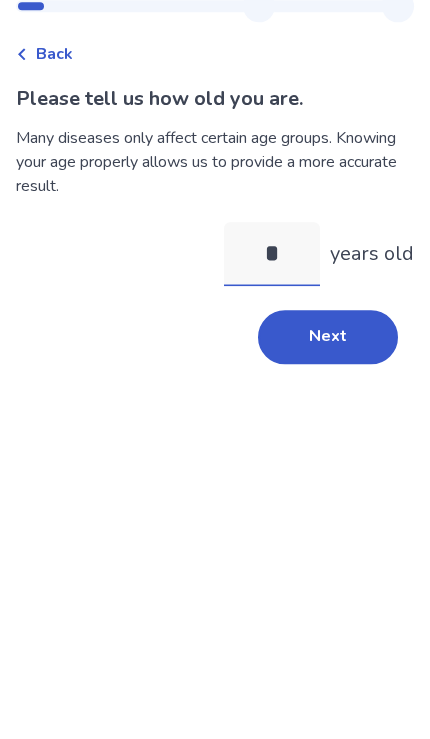 type on "**" 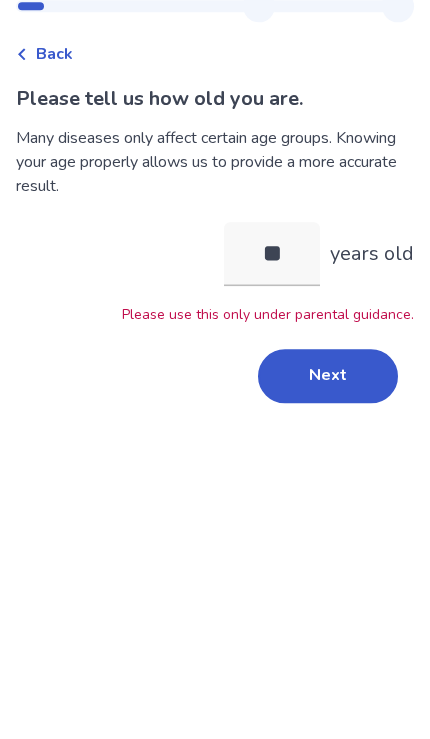 click on "Next" at bounding box center (328, 444) 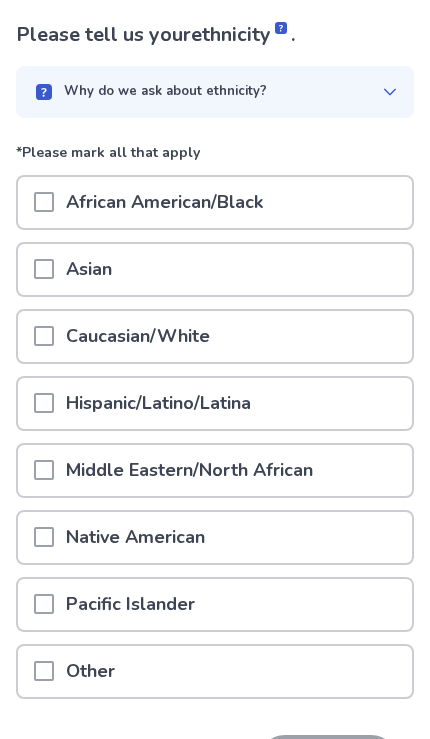 scroll, scrollTop: 131, scrollLeft: 0, axis: vertical 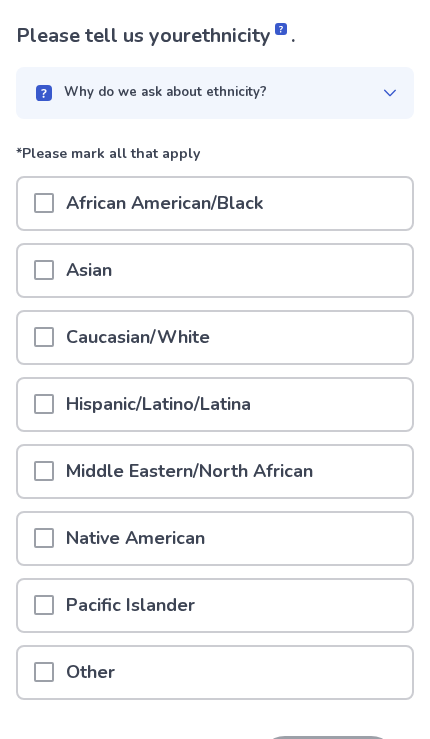 click at bounding box center (44, 404) 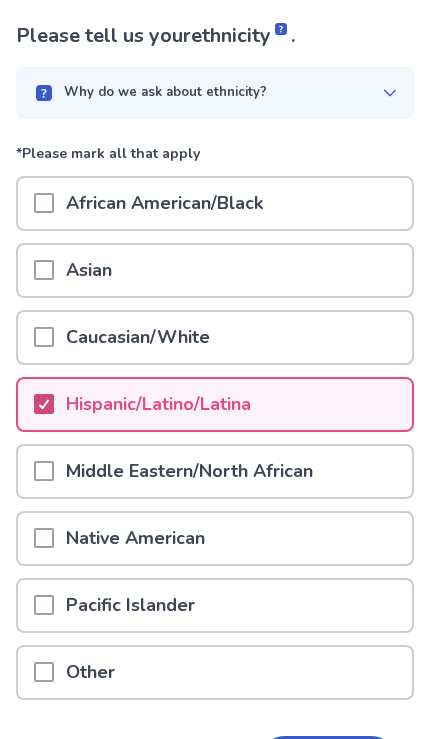 click on "Next" at bounding box center (328, 763) 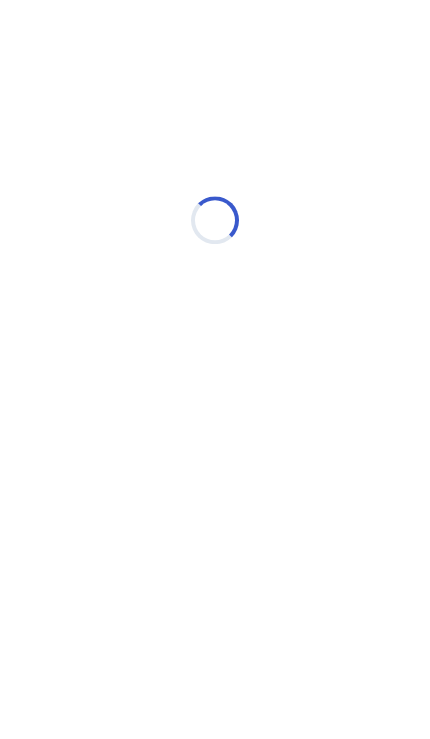 scroll, scrollTop: 0, scrollLeft: 0, axis: both 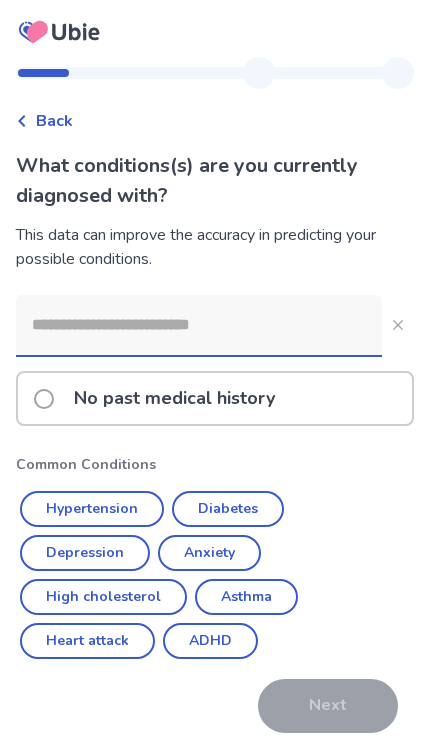click at bounding box center [199, 325] 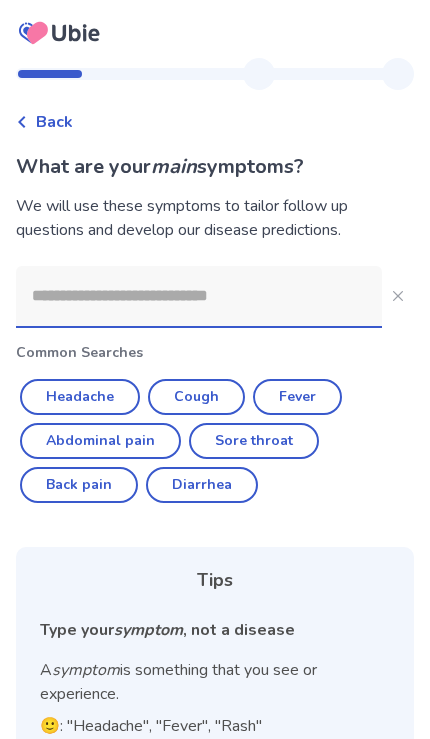 click on "Abdominal pain" 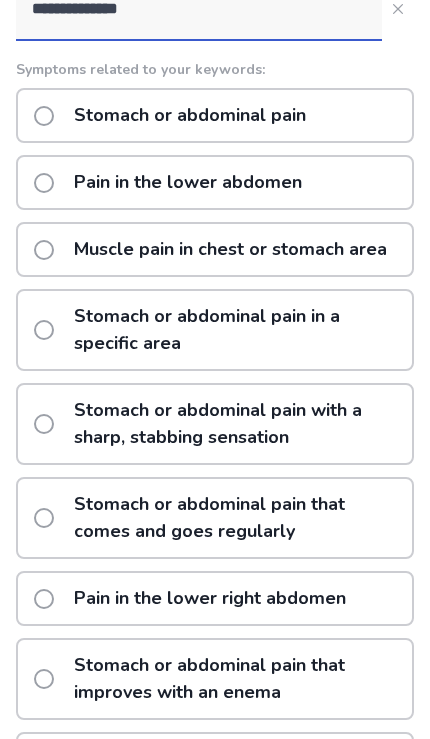 scroll, scrollTop: 288, scrollLeft: 0, axis: vertical 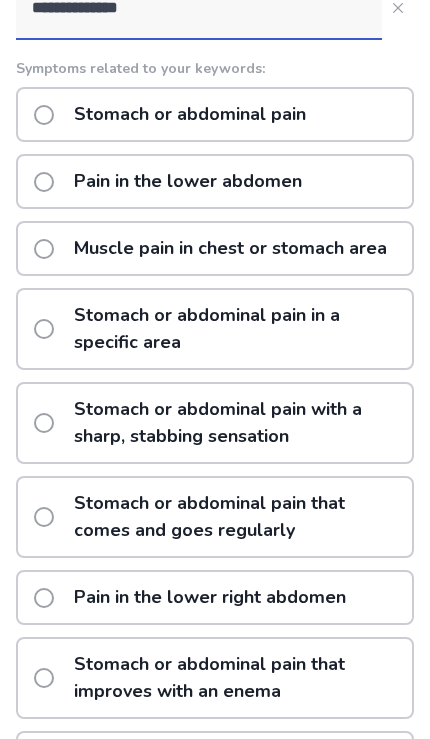 click on "Stomach or abdominal pain that comes and goes regularly" 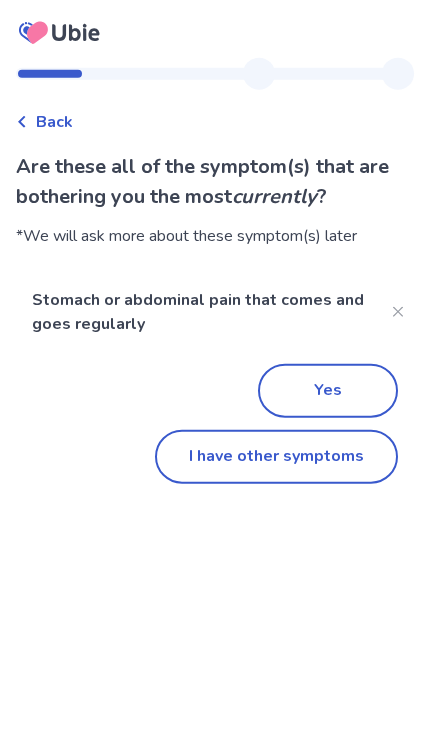 scroll, scrollTop: 66, scrollLeft: 0, axis: vertical 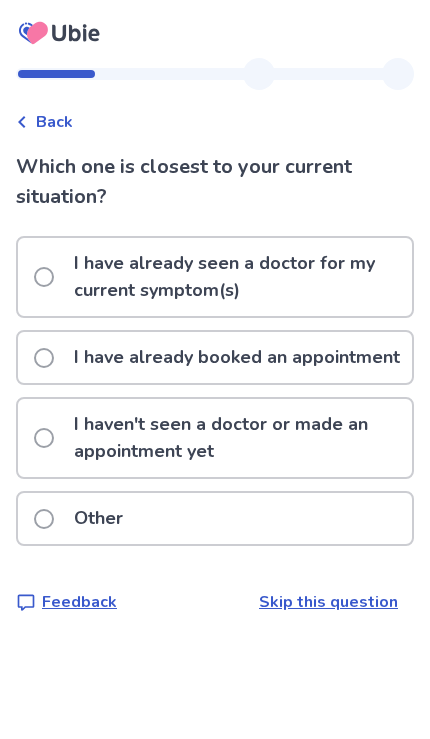 click on "I haven't seen a doctor or made an appointment yet" at bounding box center [237, 438] 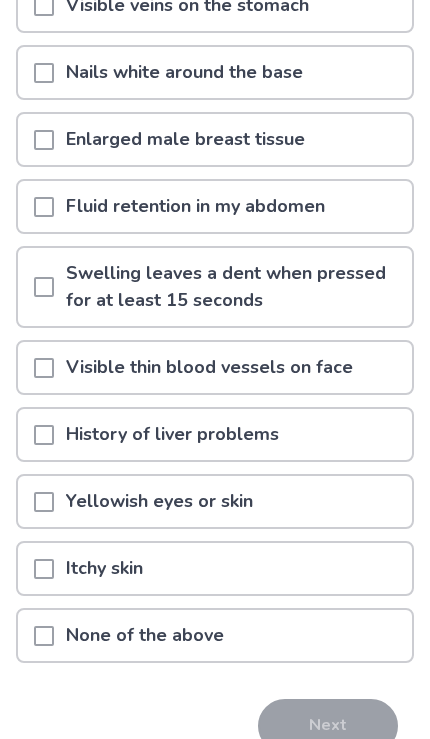 scroll, scrollTop: 311, scrollLeft: 0, axis: vertical 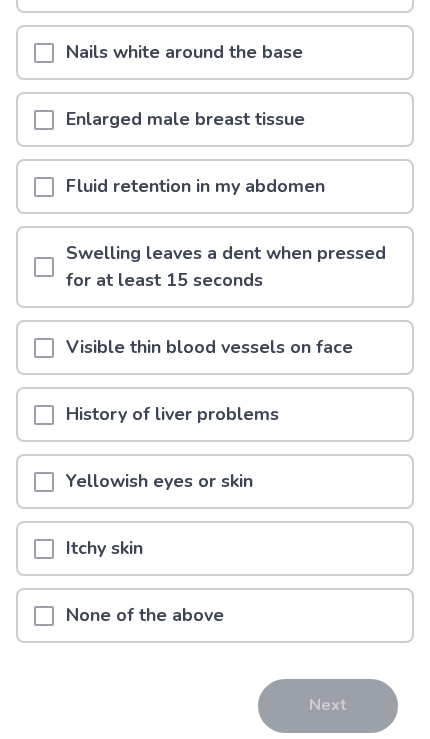 click on "Yellowish eyes or skin" at bounding box center [215, 481] 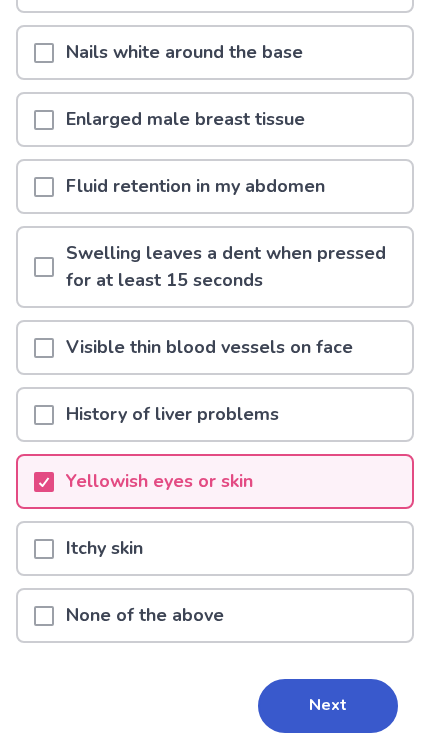 click on "Next" at bounding box center (328, 706) 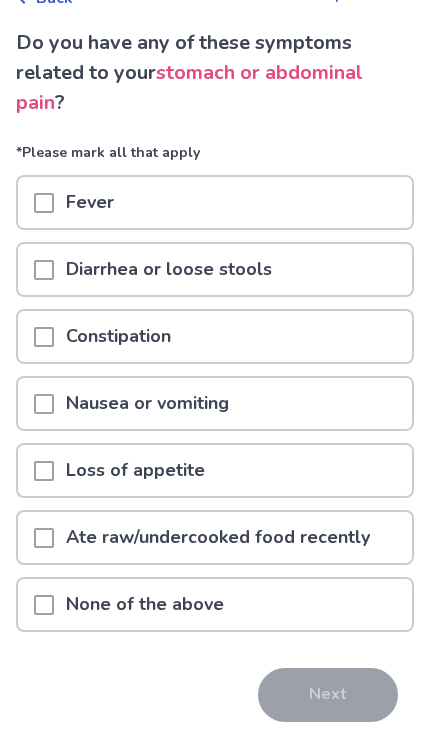 scroll, scrollTop: 113, scrollLeft: 0, axis: vertical 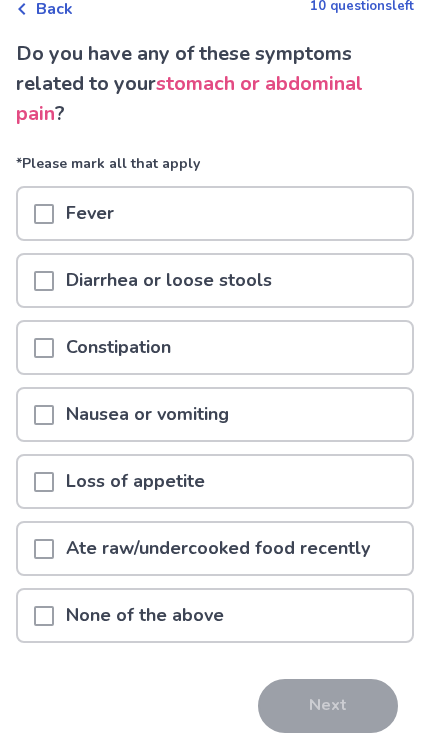 click on "Loss of appetite" at bounding box center [215, 481] 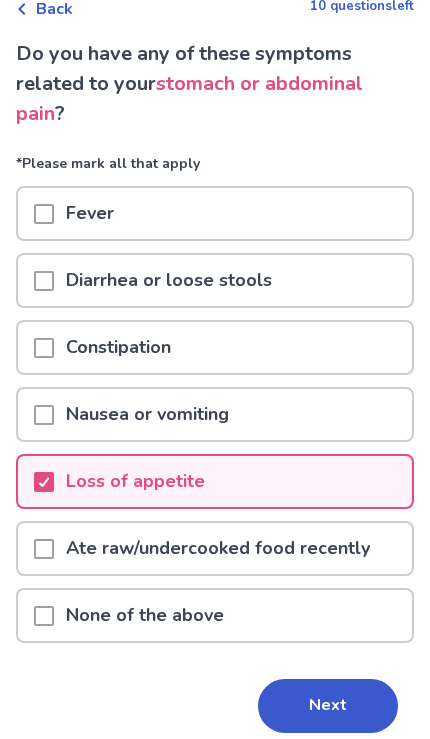 click on "Next" at bounding box center [328, 706] 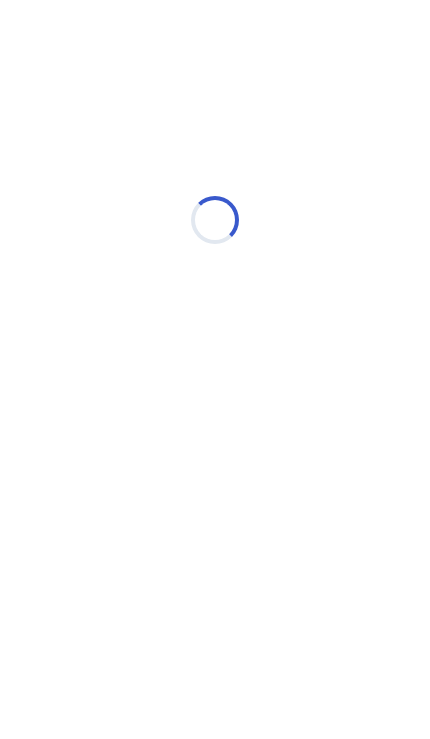select on "*" 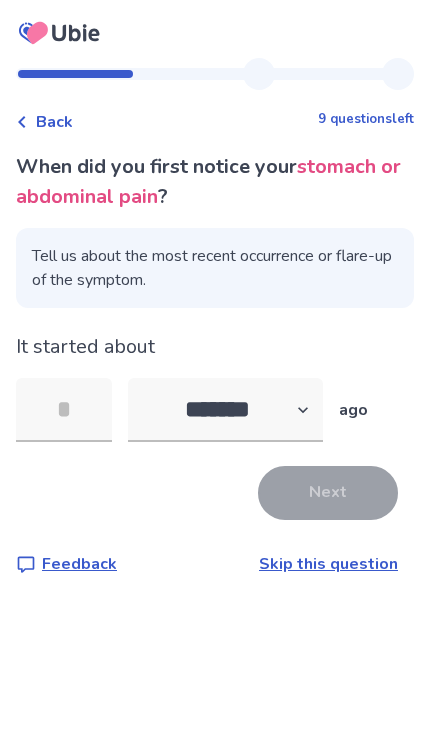 click at bounding box center [64, 410] 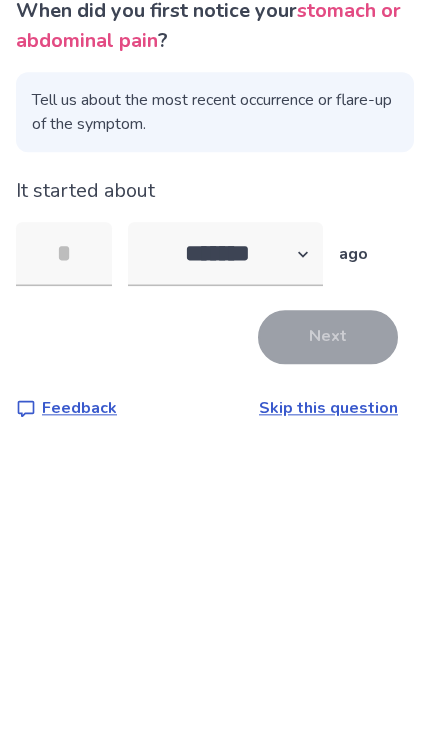 type on "*" 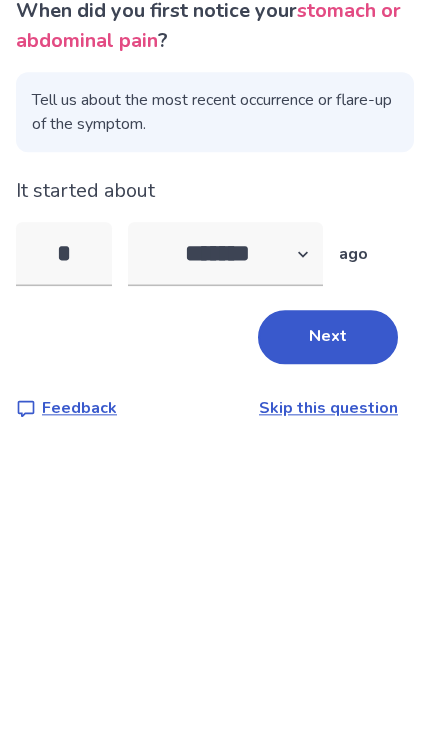 click on "Next" at bounding box center (328, 493) 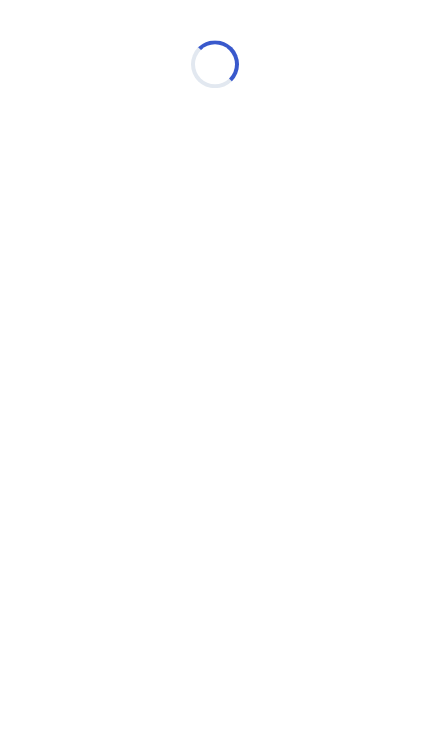 select on "*" 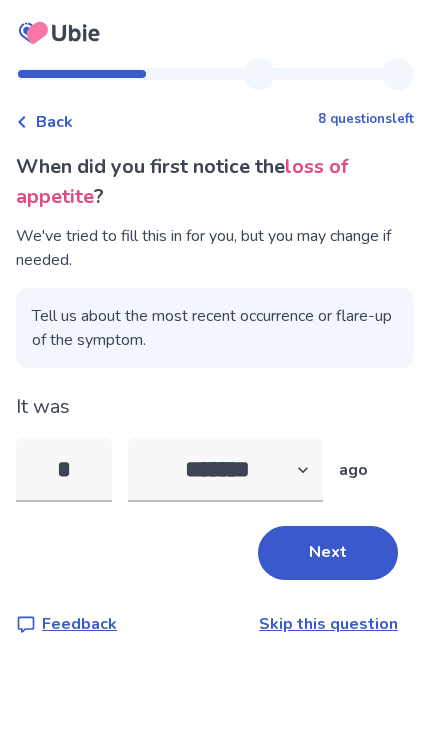 click on "Next" at bounding box center (328, 553) 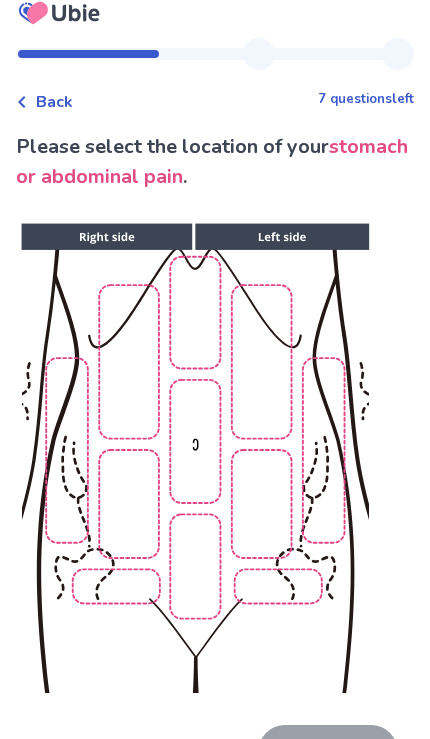 scroll, scrollTop: 17, scrollLeft: 0, axis: vertical 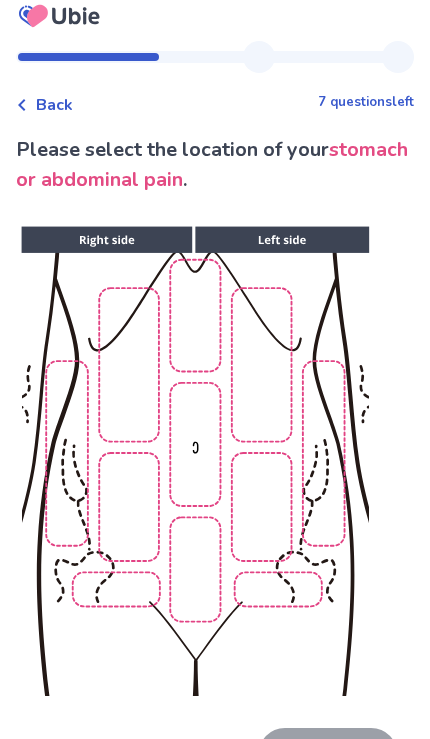 click at bounding box center (195, 461) 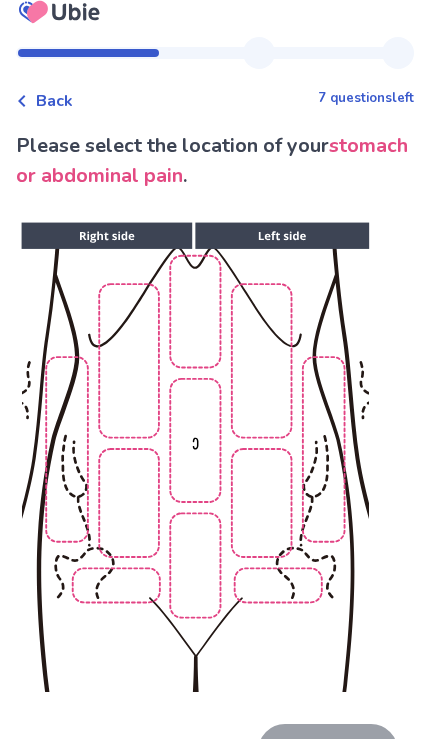 scroll, scrollTop: 66, scrollLeft: 0, axis: vertical 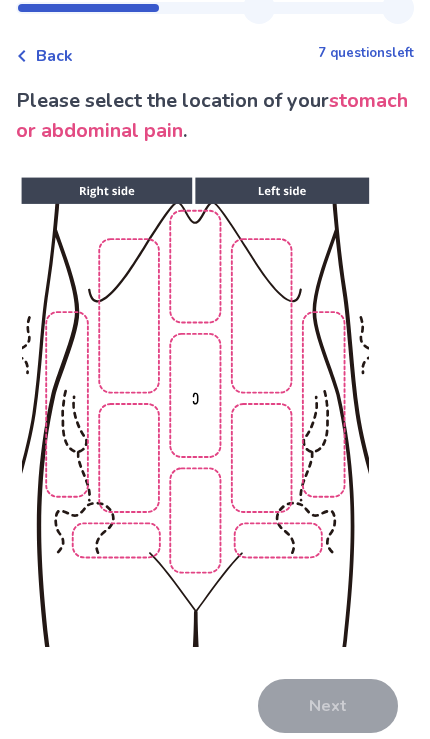 click at bounding box center [195, 412] 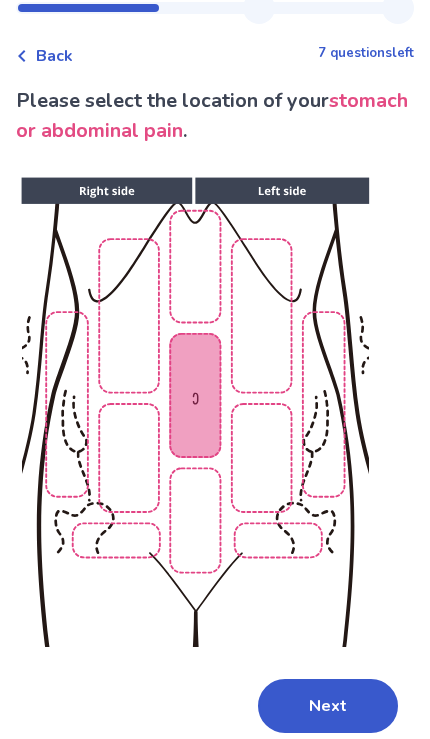 click on "Next" at bounding box center [328, 706] 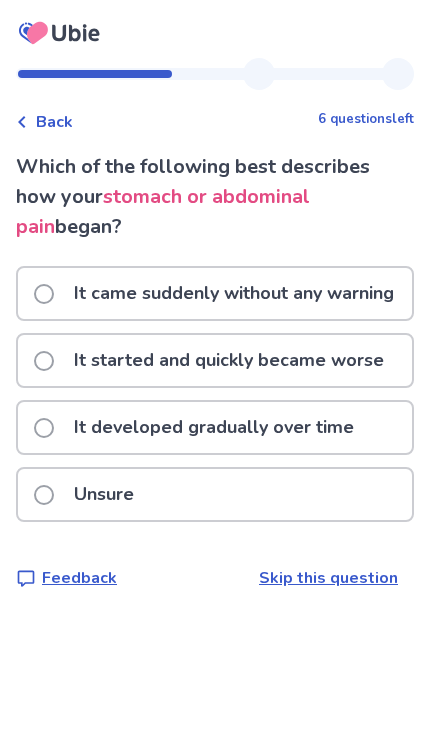 click on "Unsure" at bounding box center [215, 494] 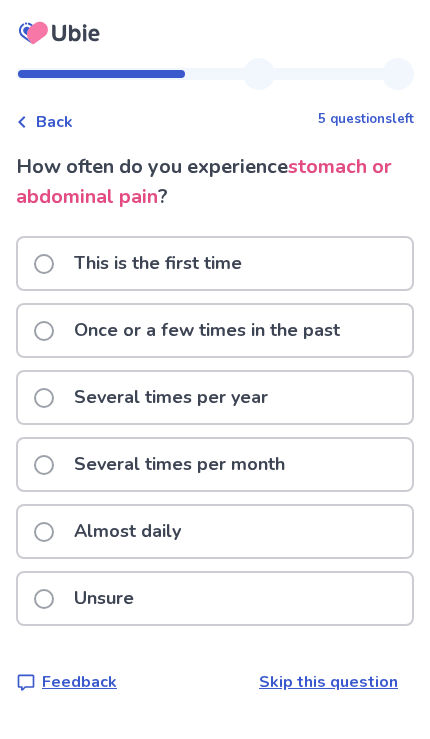 click on "Once or a few times in the past" at bounding box center [207, 330] 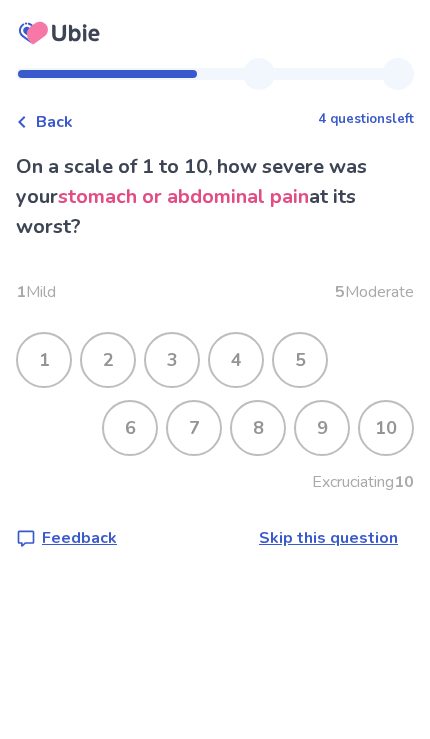 click on "2" at bounding box center (108, 360) 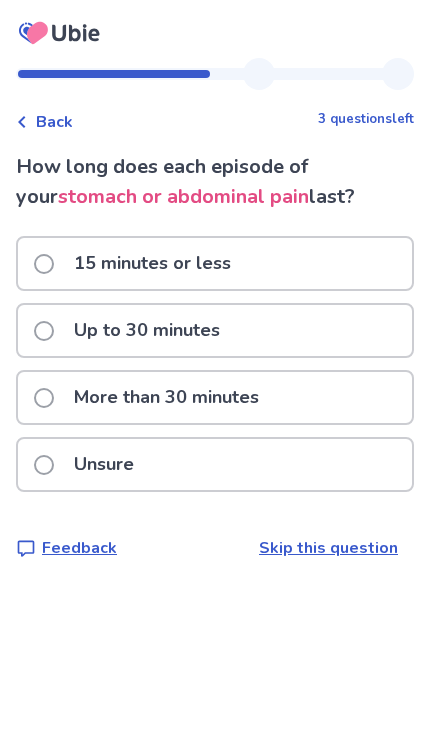 click on "15 minutes or less" at bounding box center [152, 263] 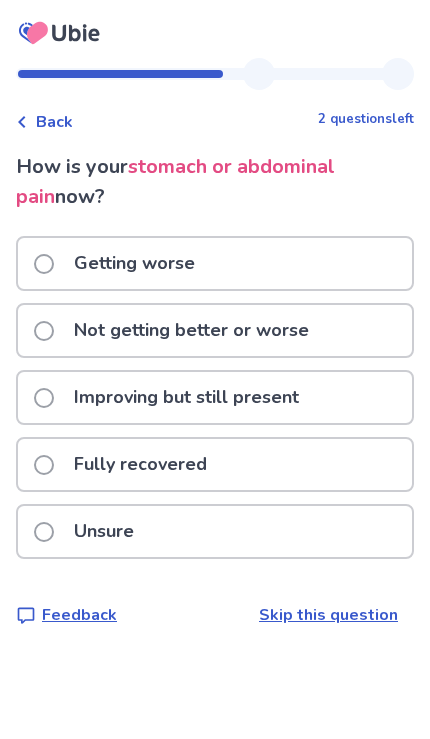 click on "Improving but still present" at bounding box center (215, 397) 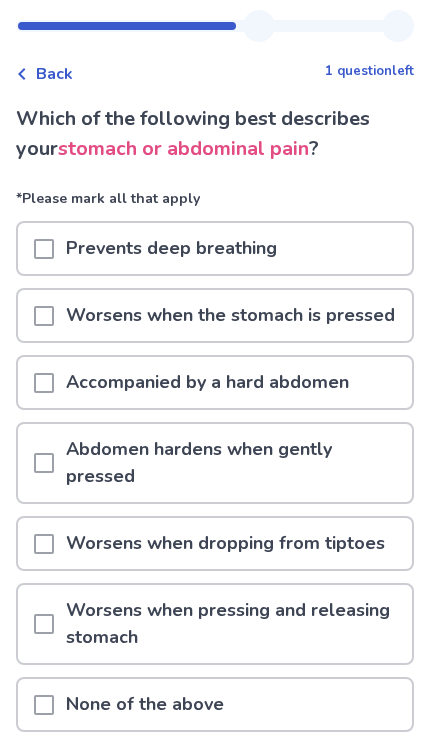 scroll, scrollTop: 51, scrollLeft: 0, axis: vertical 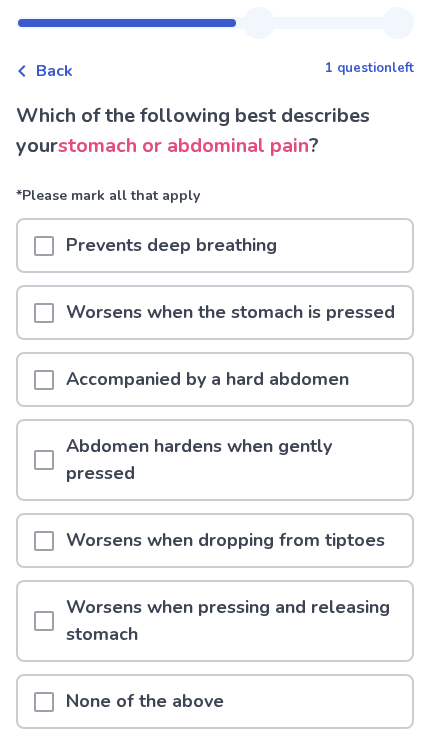 click on "Worsens when pressing and releasing stomach" at bounding box center (233, 621) 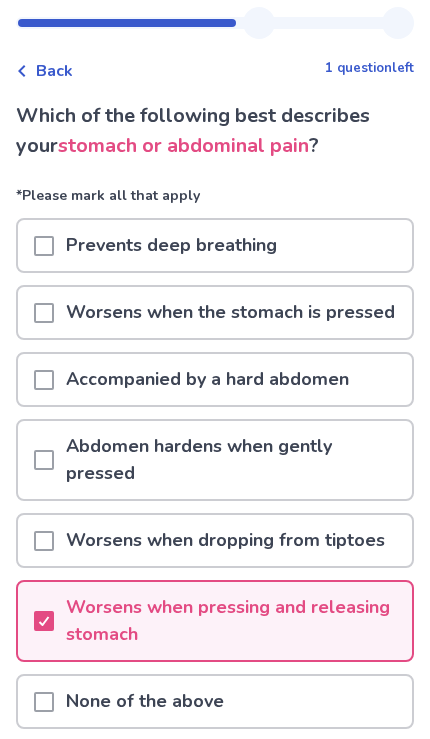 click on "Next" at bounding box center [328, 792] 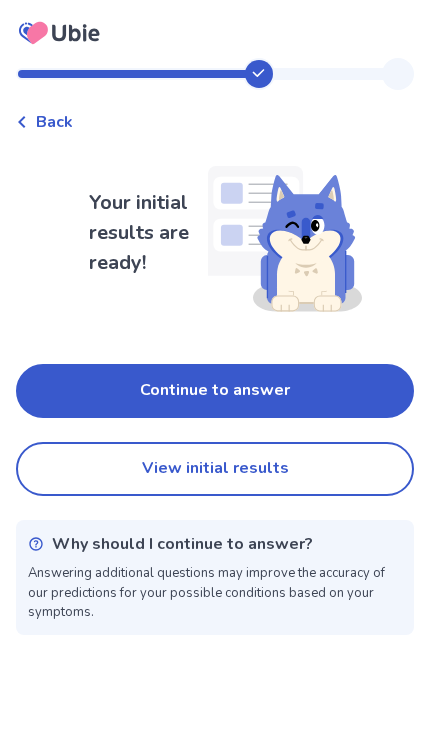 click on "Continue to answer" at bounding box center [215, 391] 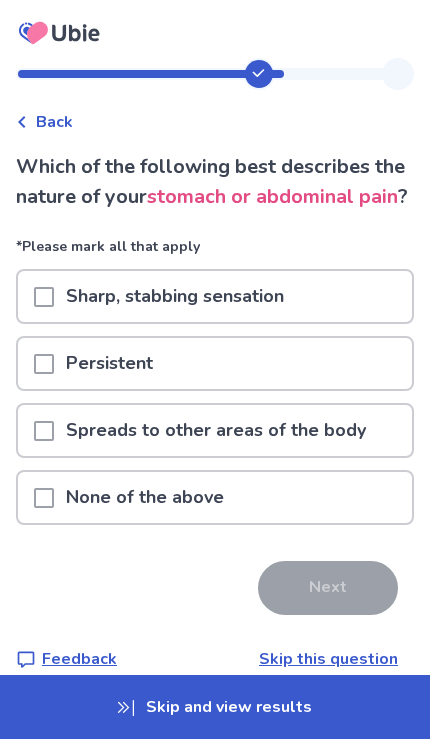 click on "None of the above" at bounding box center (215, 497) 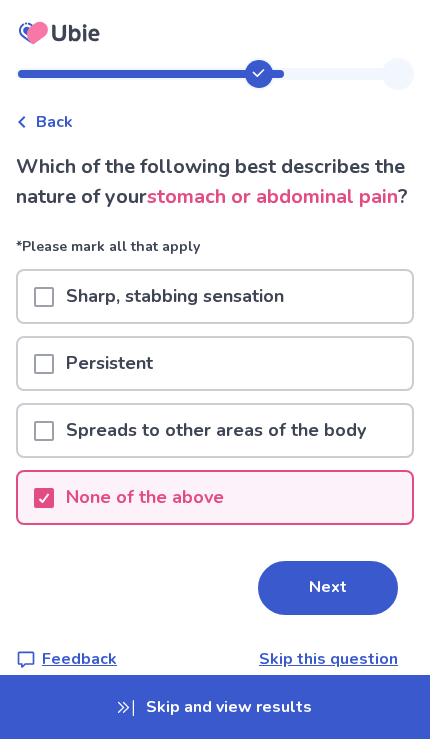click on "Next" at bounding box center (328, 588) 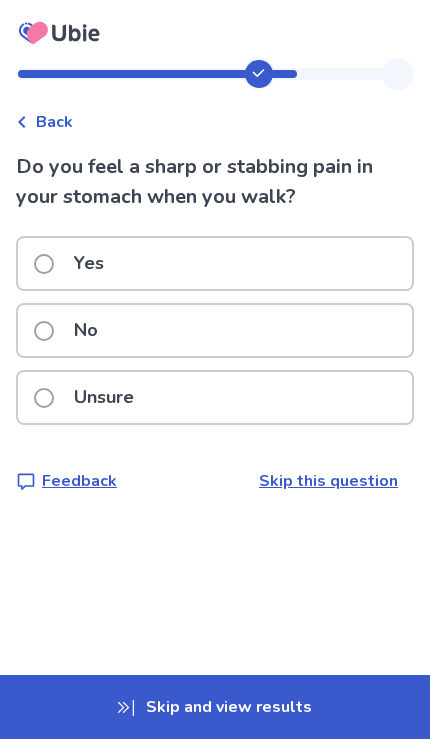 click on "No" at bounding box center [86, 330] 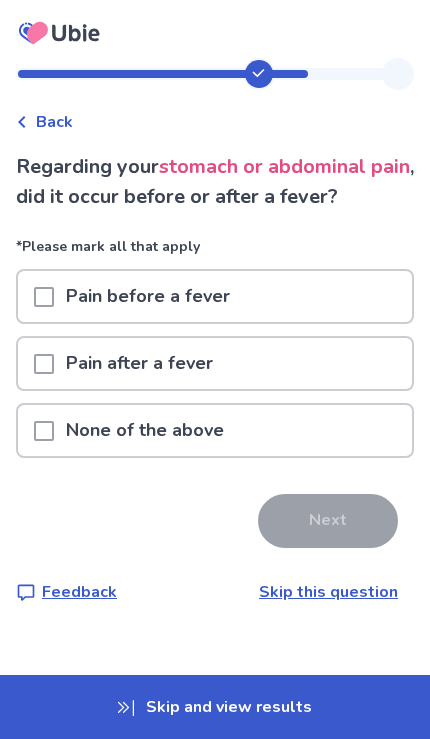 click on "None of the above" at bounding box center [215, 430] 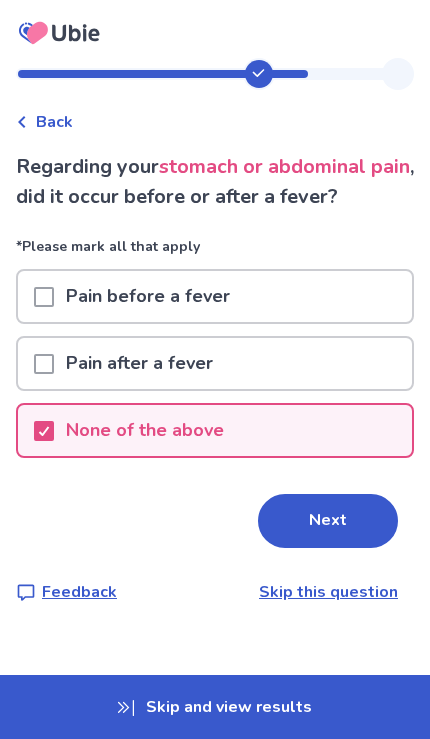 click on "Next" at bounding box center (328, 521) 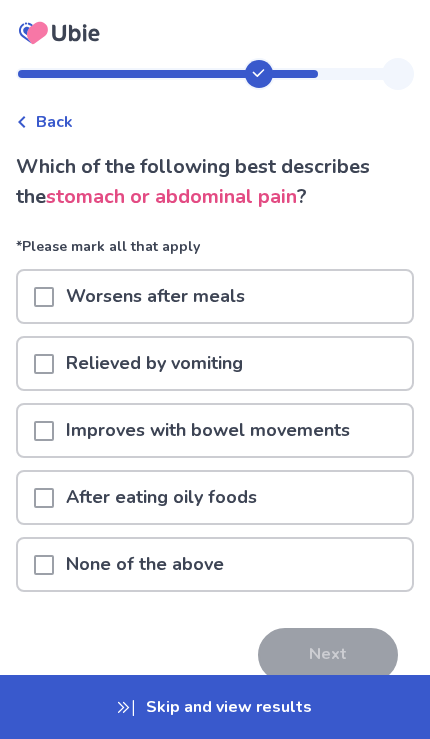 click on "Worsens after meals" at bounding box center (215, 296) 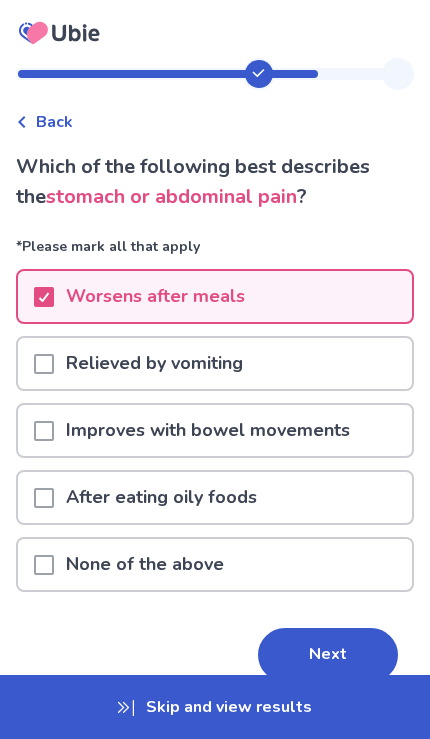 click on "Next" at bounding box center [328, 655] 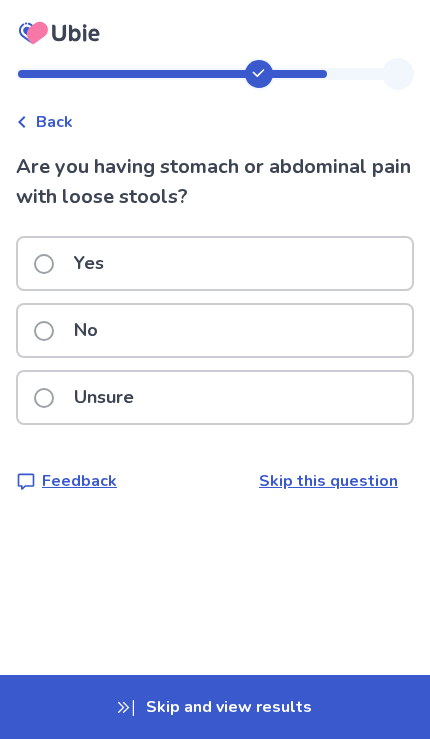 click on "Unsure" at bounding box center [215, 397] 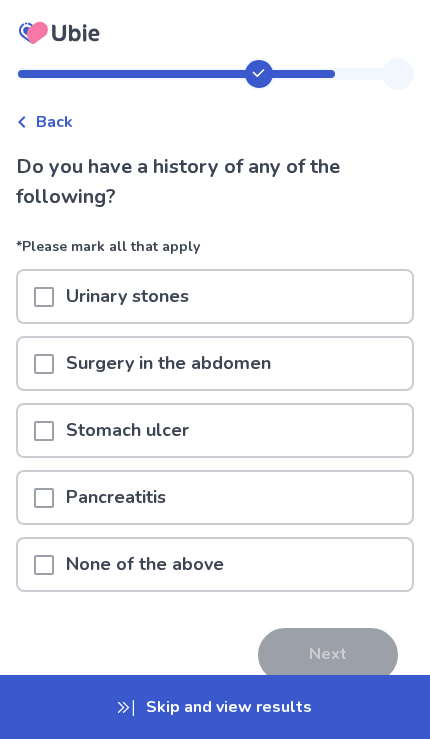 click on "None of the above" at bounding box center [215, 564] 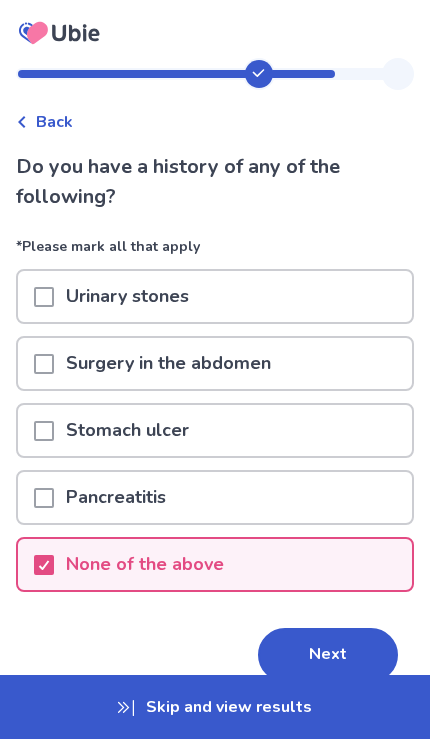 click on "Next" at bounding box center (328, 655) 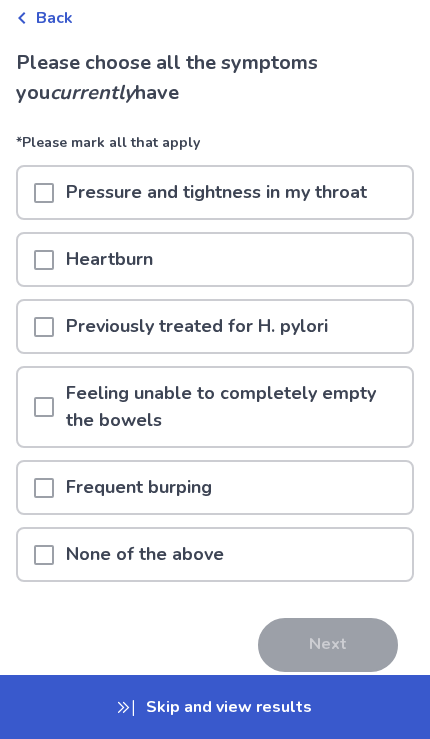 scroll, scrollTop: 107, scrollLeft: 0, axis: vertical 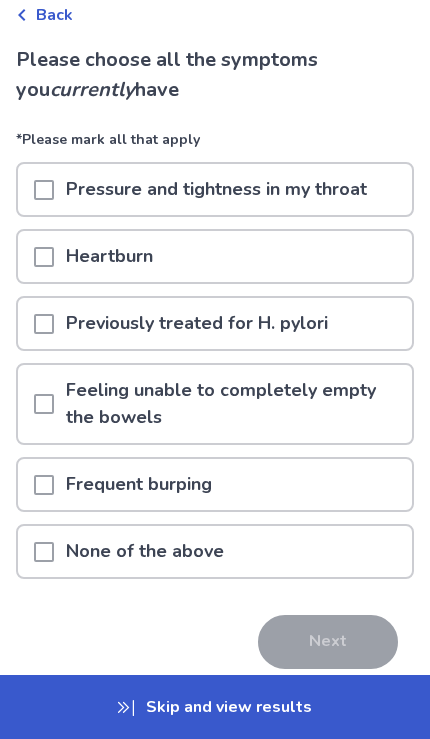 click on "None of the above" at bounding box center [215, 551] 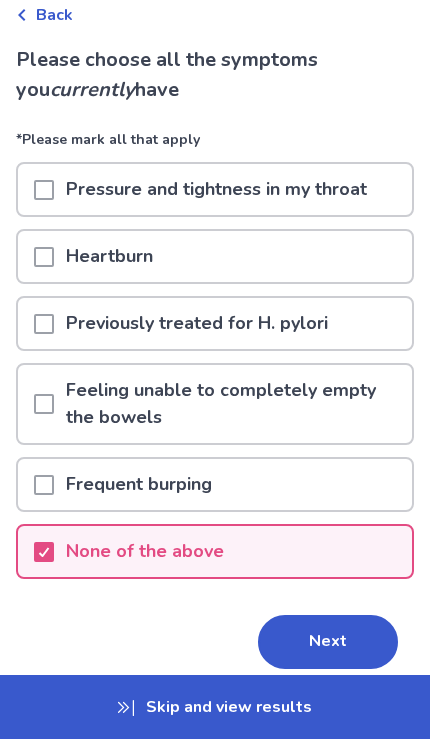 click on "Next" at bounding box center [328, 642] 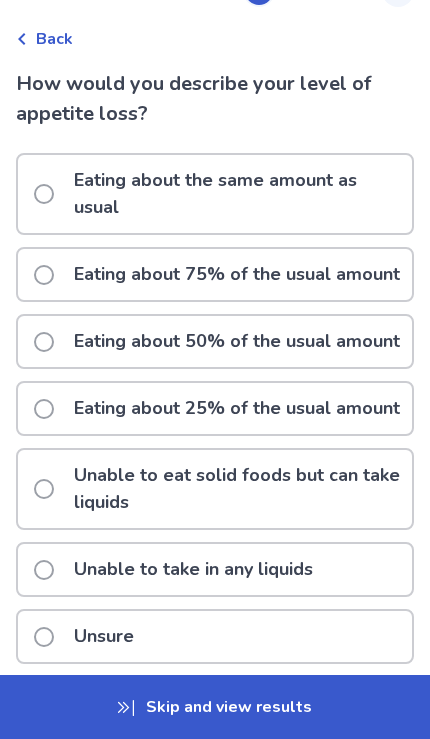 scroll, scrollTop: 82, scrollLeft: 0, axis: vertical 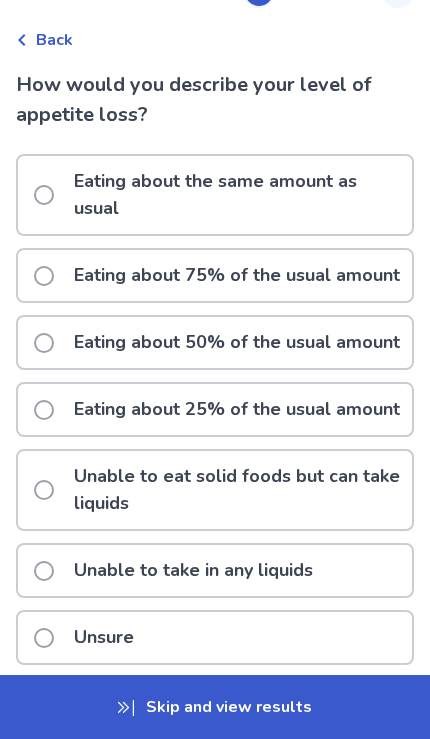 click on "Eating about the same amount as usual" at bounding box center (237, 195) 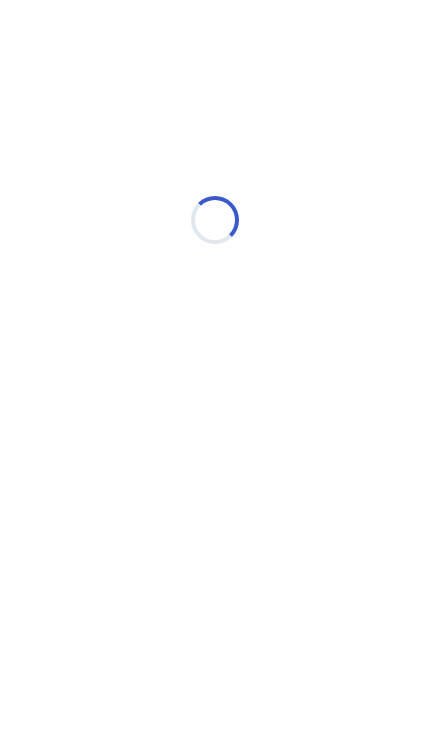 scroll, scrollTop: 0, scrollLeft: 0, axis: both 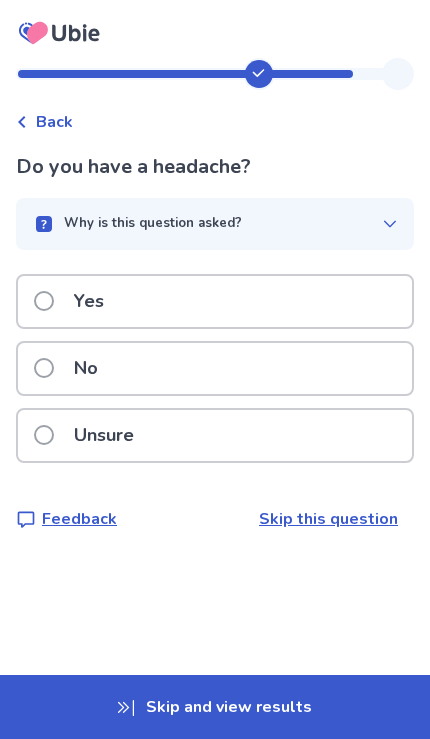 click on "No" at bounding box center (215, 368) 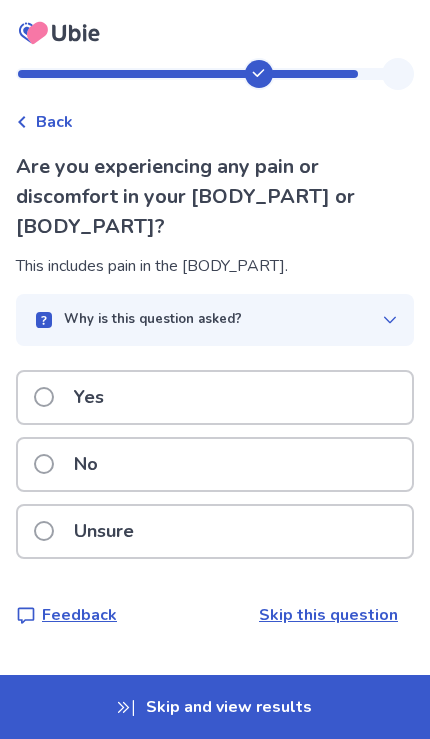 click on "Unsure" at bounding box center (215, 531) 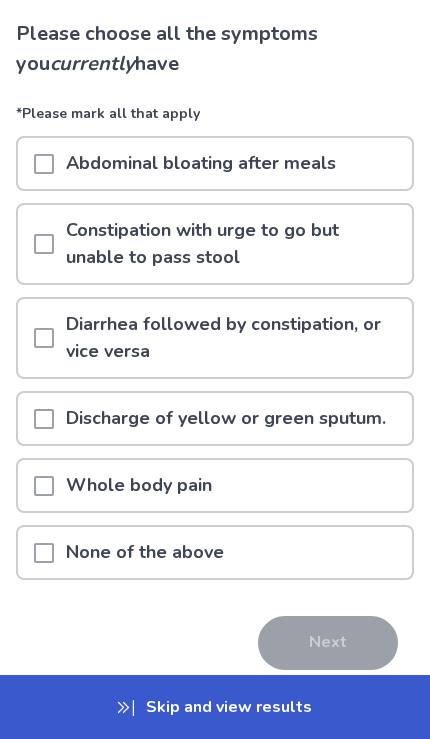 scroll, scrollTop: 134, scrollLeft: 0, axis: vertical 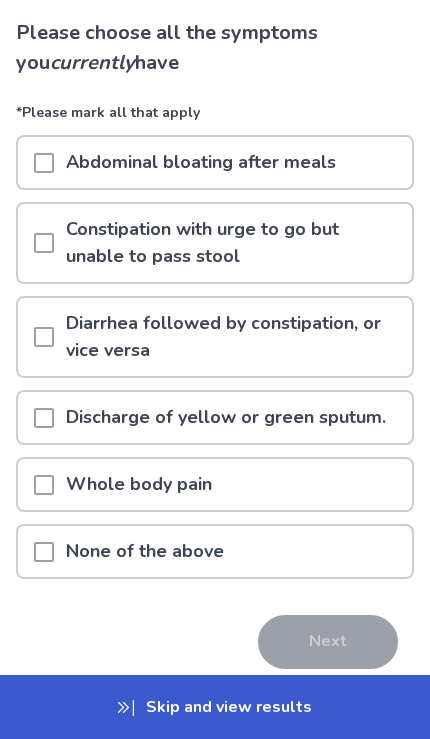 click on "None of the above" at bounding box center [215, 551] 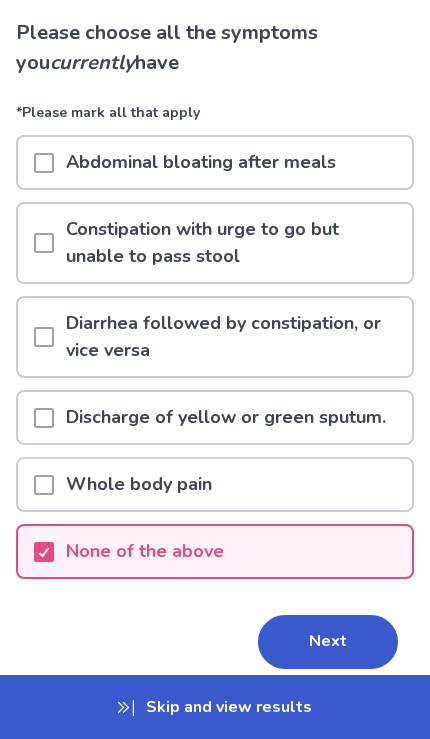 click on "Next" at bounding box center [328, 642] 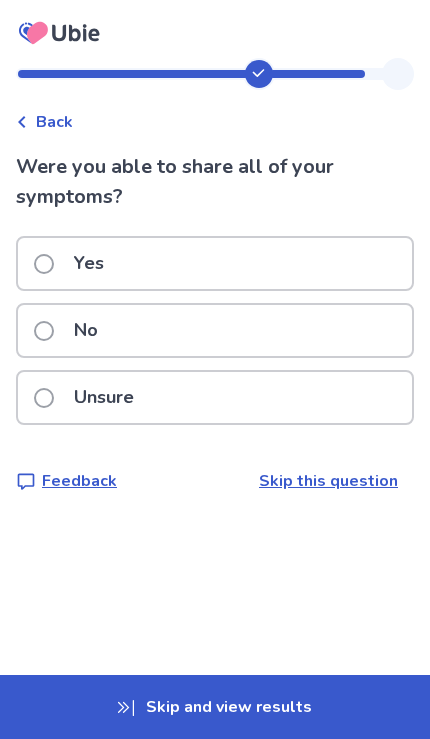 click on "Yes" at bounding box center (89, 263) 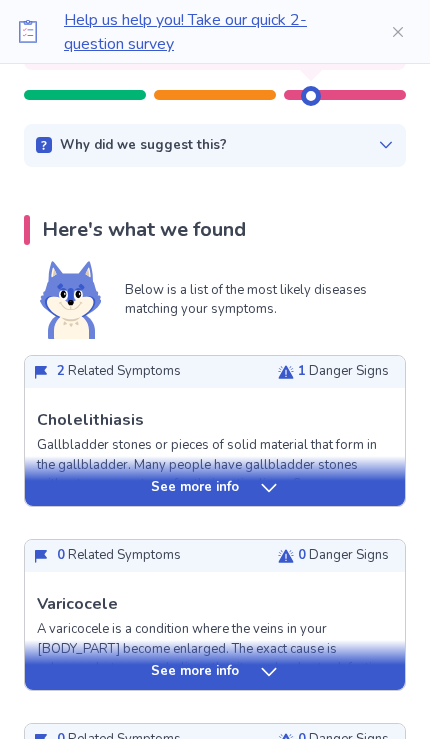 scroll, scrollTop: 281, scrollLeft: 0, axis: vertical 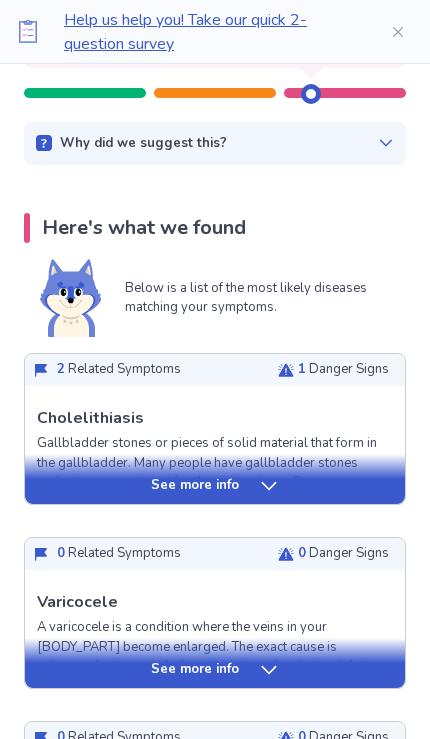 click on "See more info" at bounding box center [215, 486] 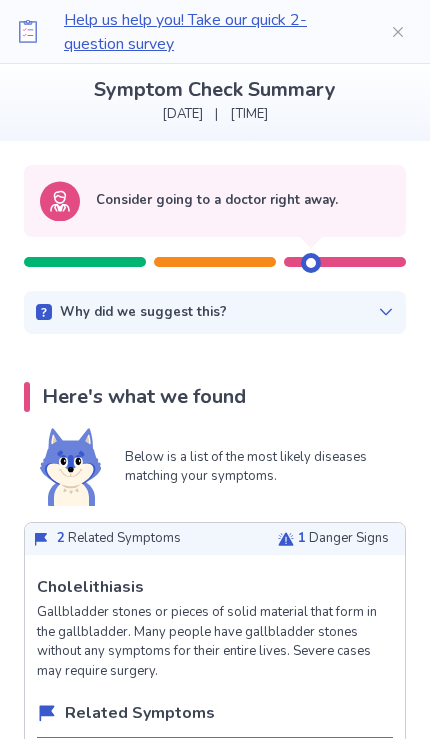 scroll, scrollTop: 0, scrollLeft: 0, axis: both 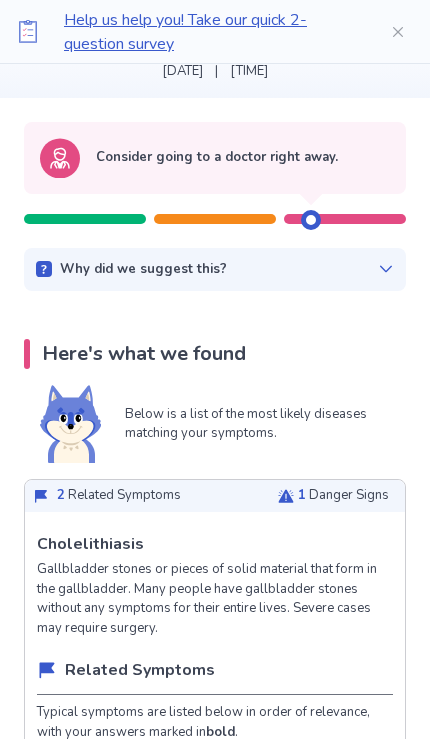 click on "Why did we suggest this?" at bounding box center [215, 270] 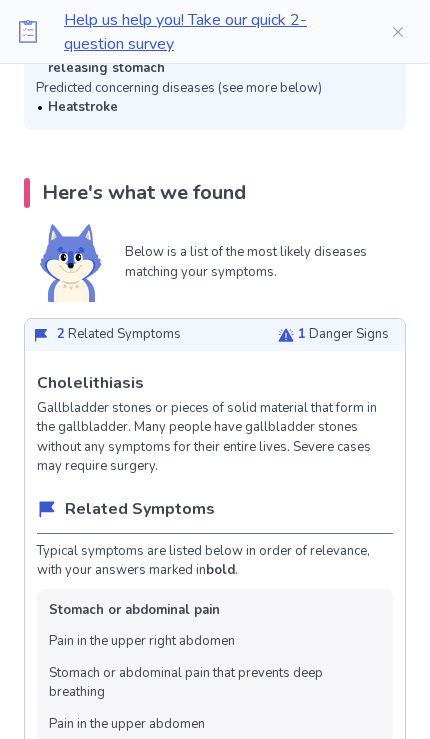 scroll, scrollTop: 493, scrollLeft: 0, axis: vertical 